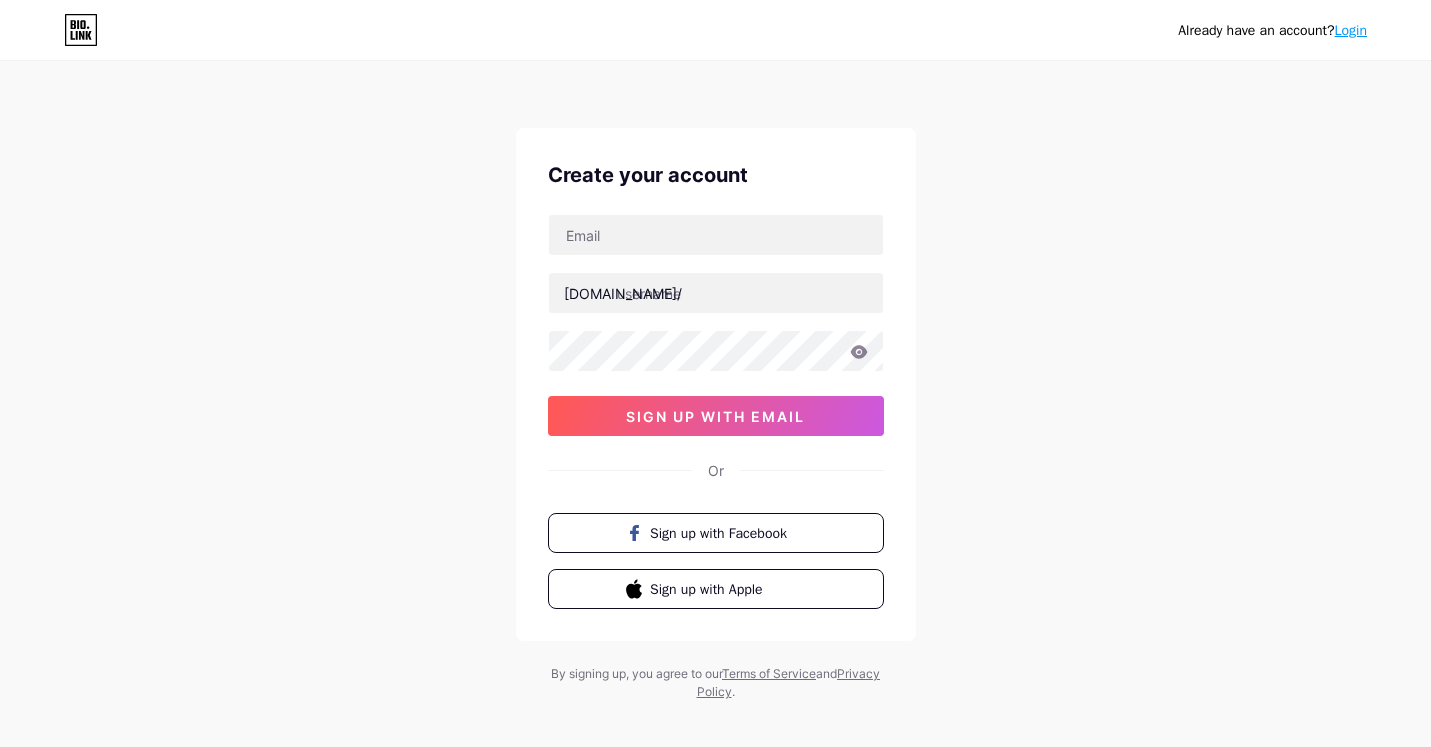 scroll, scrollTop: 0, scrollLeft: 0, axis: both 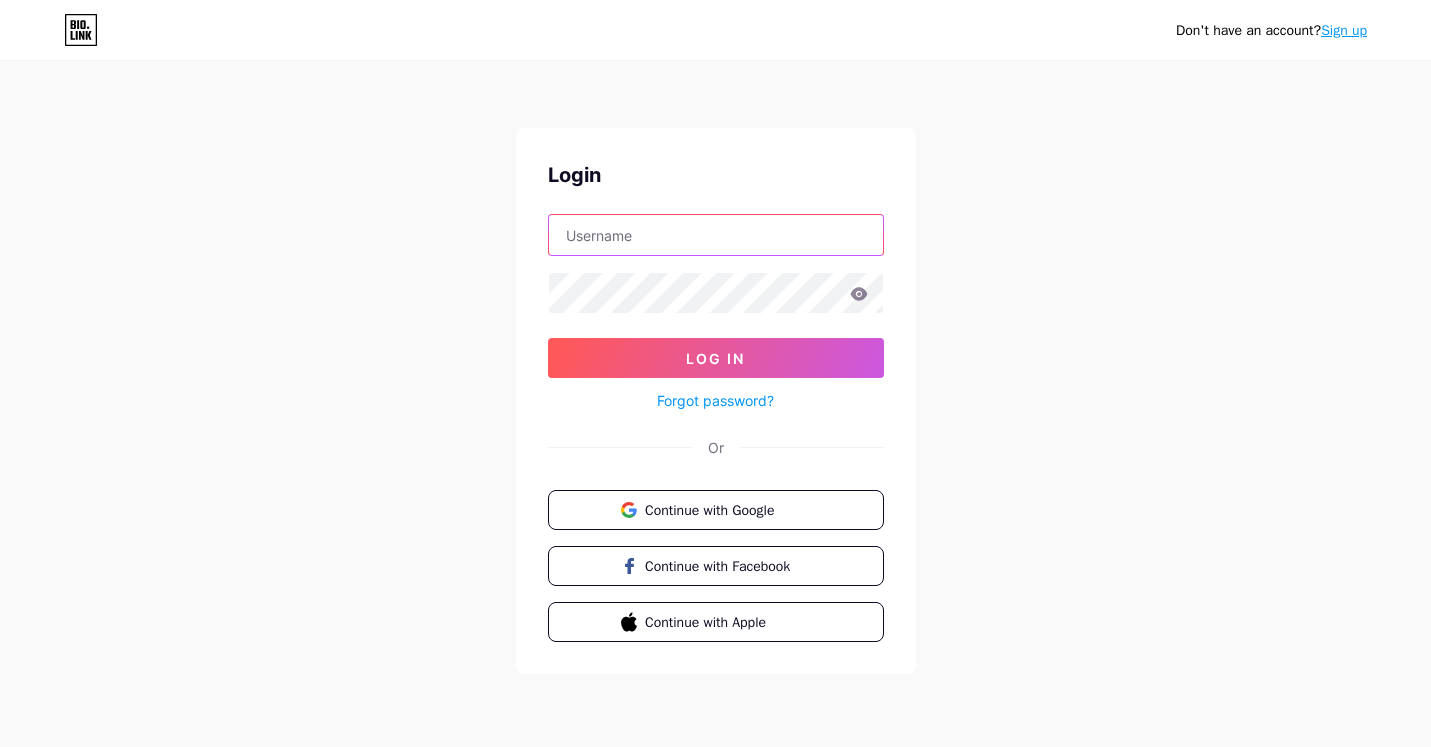 click at bounding box center (716, 235) 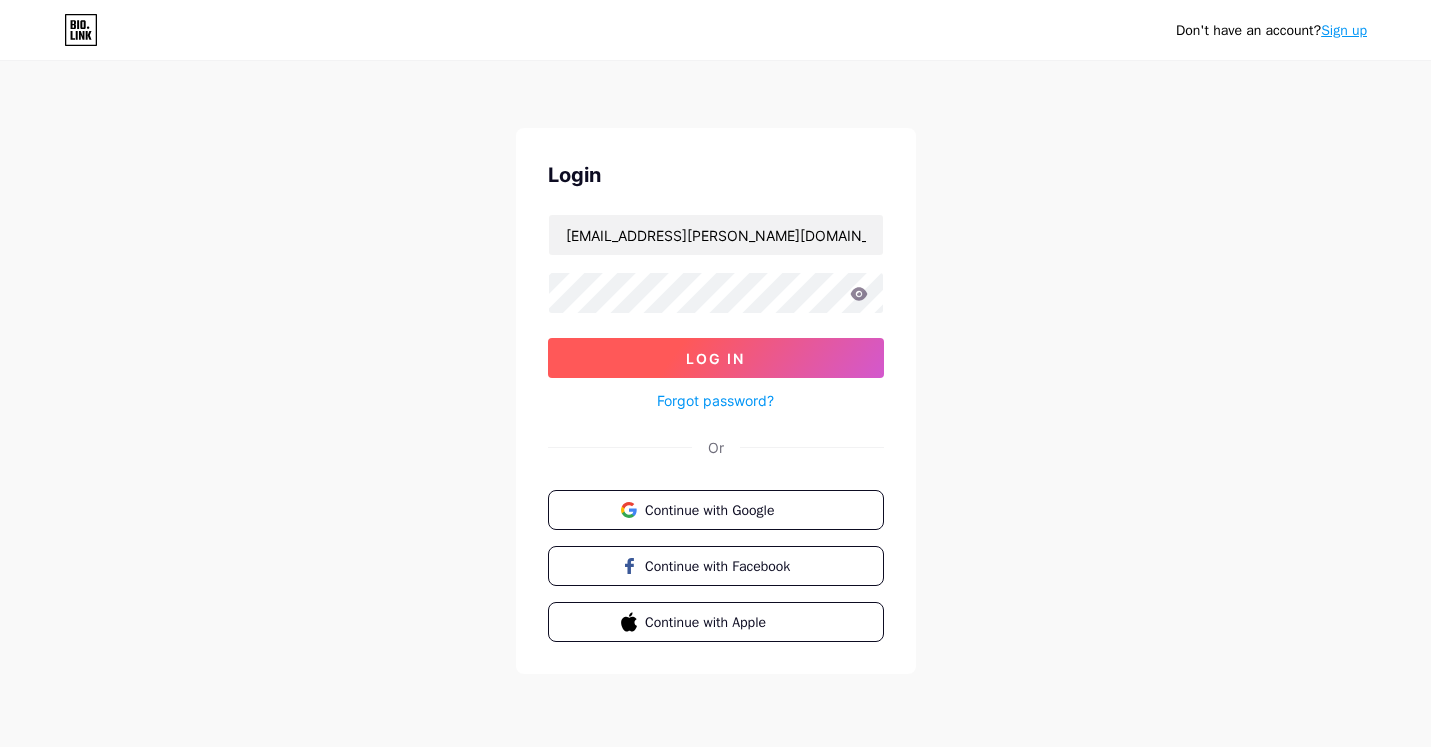 click on "Log In" at bounding box center (716, 358) 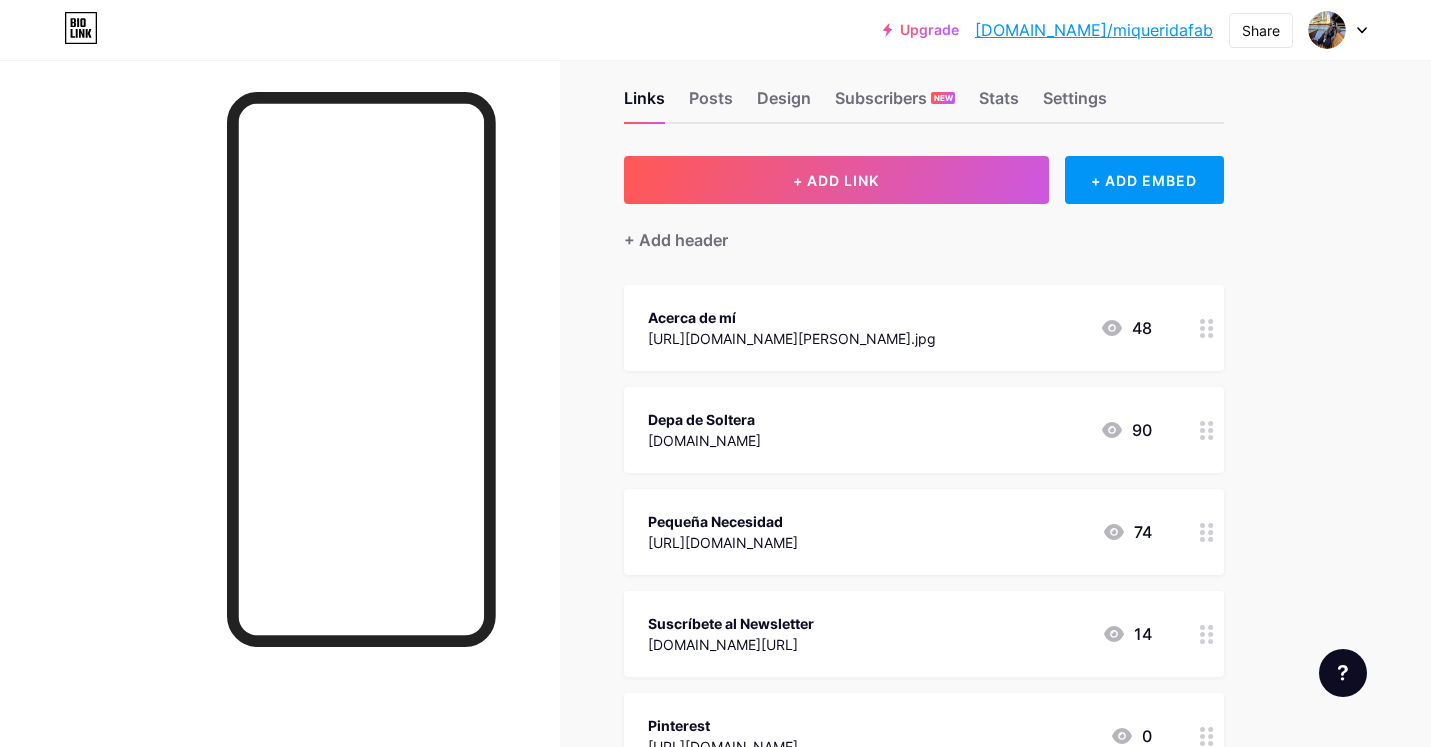 scroll, scrollTop: 34, scrollLeft: 0, axis: vertical 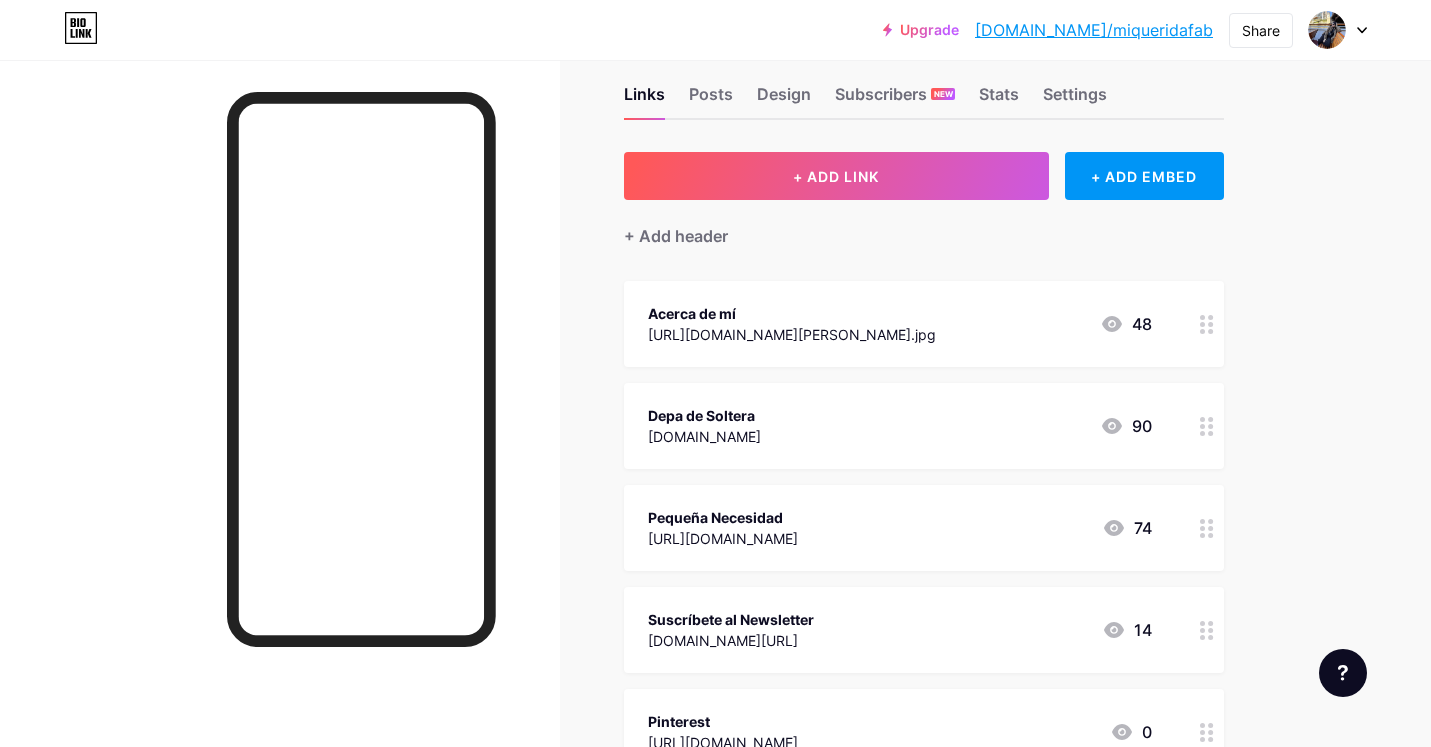 click on "[URL][DOMAIN_NAME][PERSON_NAME].jpg" at bounding box center [792, 334] 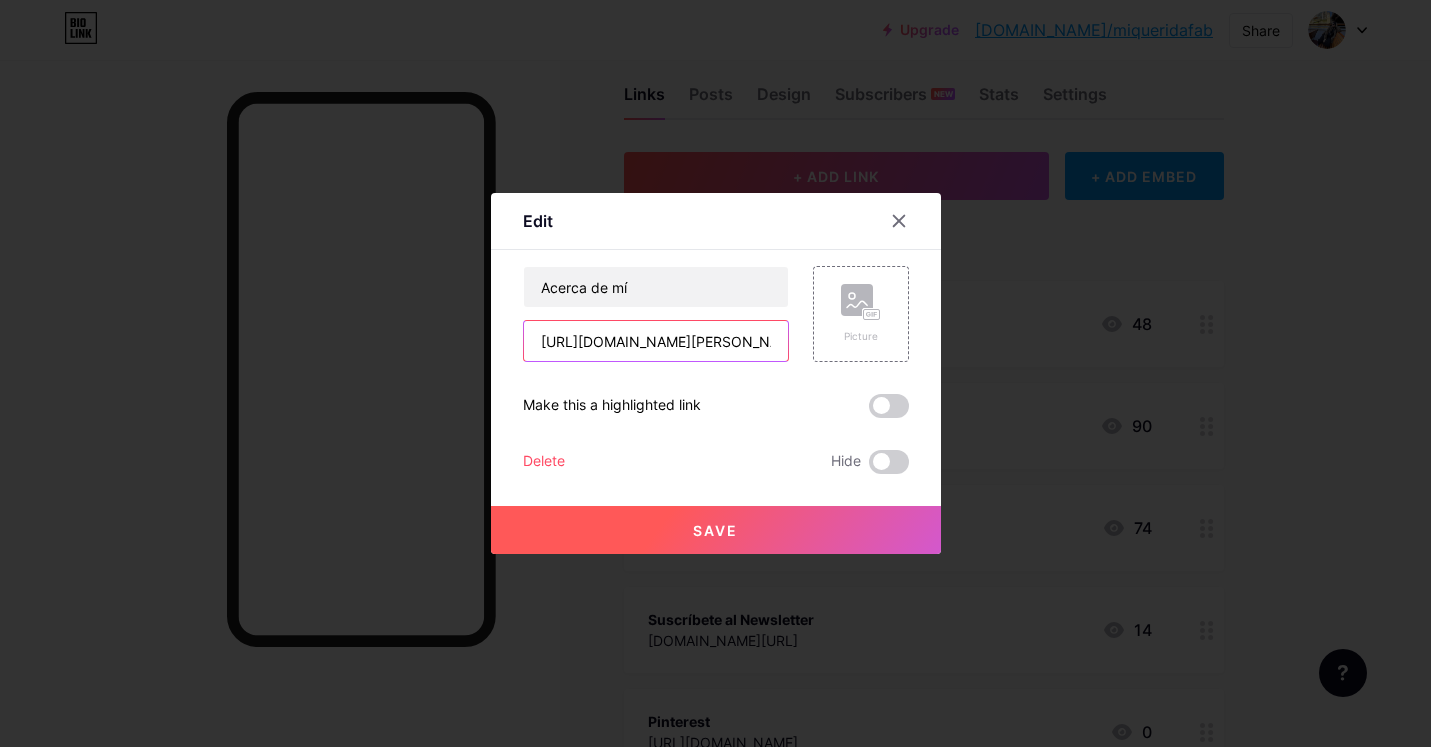 click on "[URL][DOMAIN_NAME][PERSON_NAME].jpg" at bounding box center [656, 341] 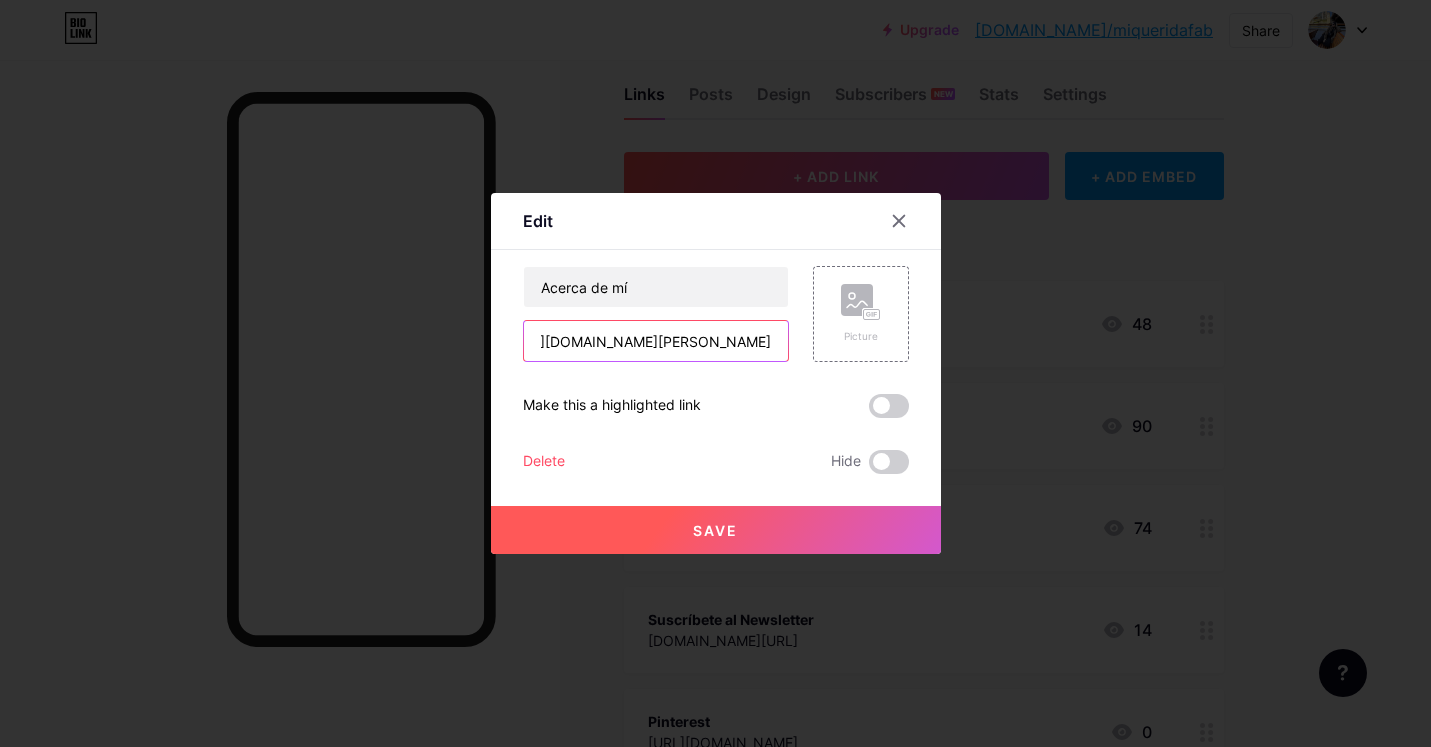 type on "[URL][DOMAIN_NAME][PERSON_NAME]" 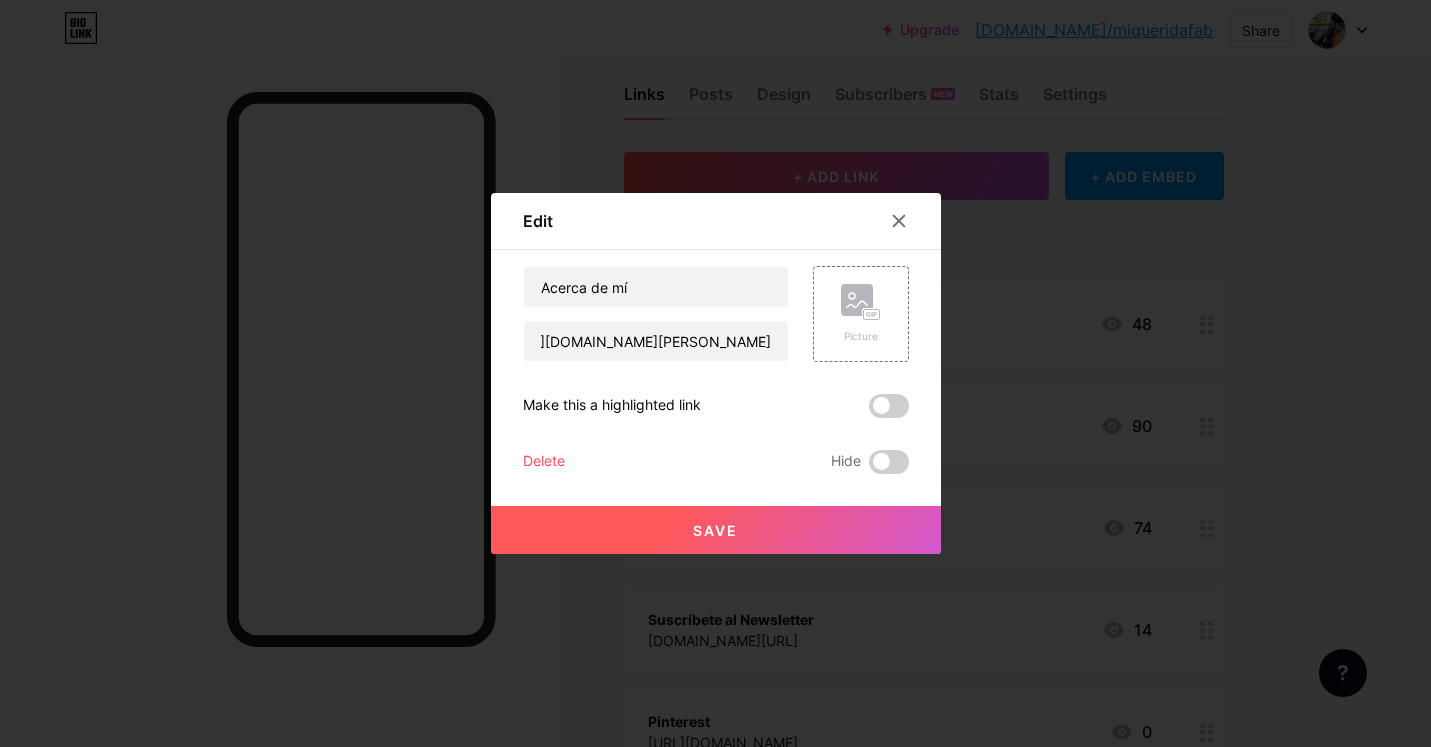 scroll, scrollTop: 0, scrollLeft: 0, axis: both 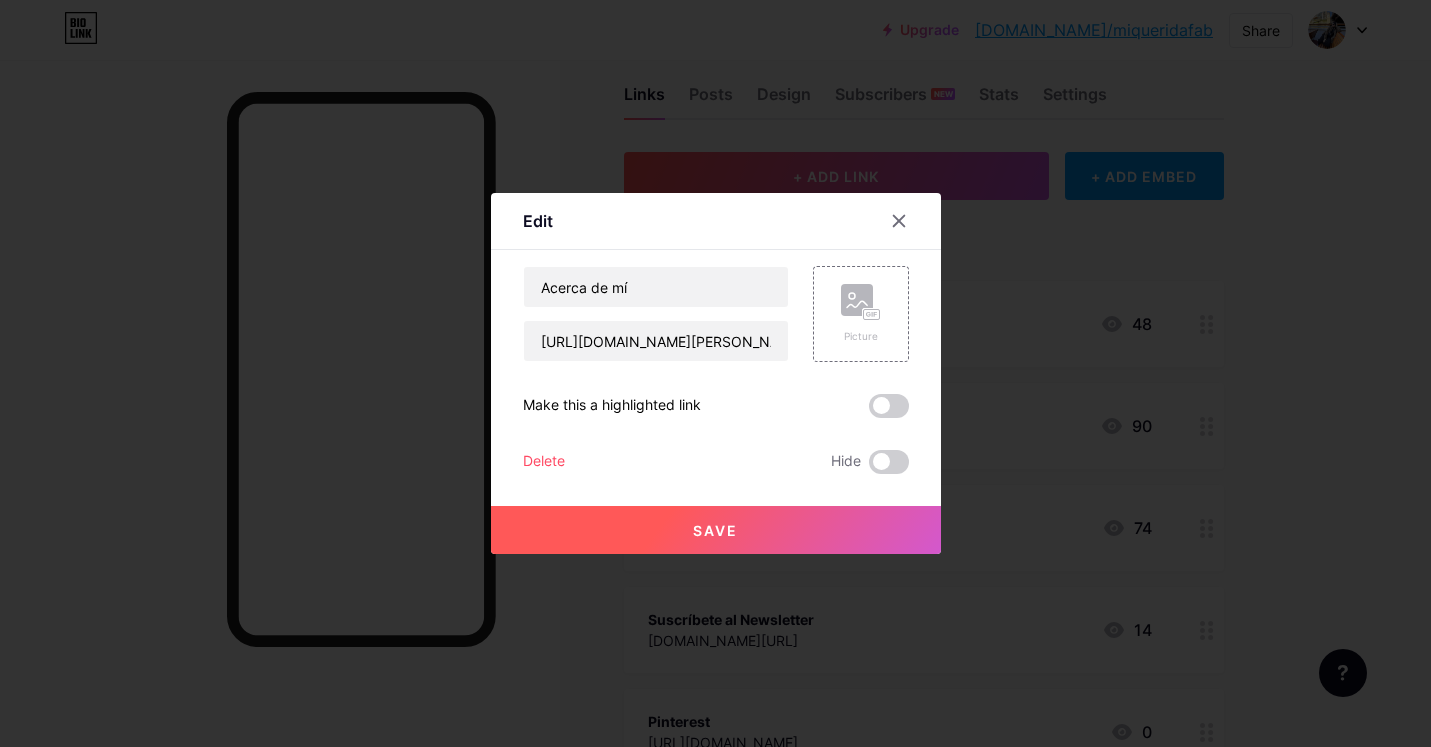 click on "Save" at bounding box center (715, 530) 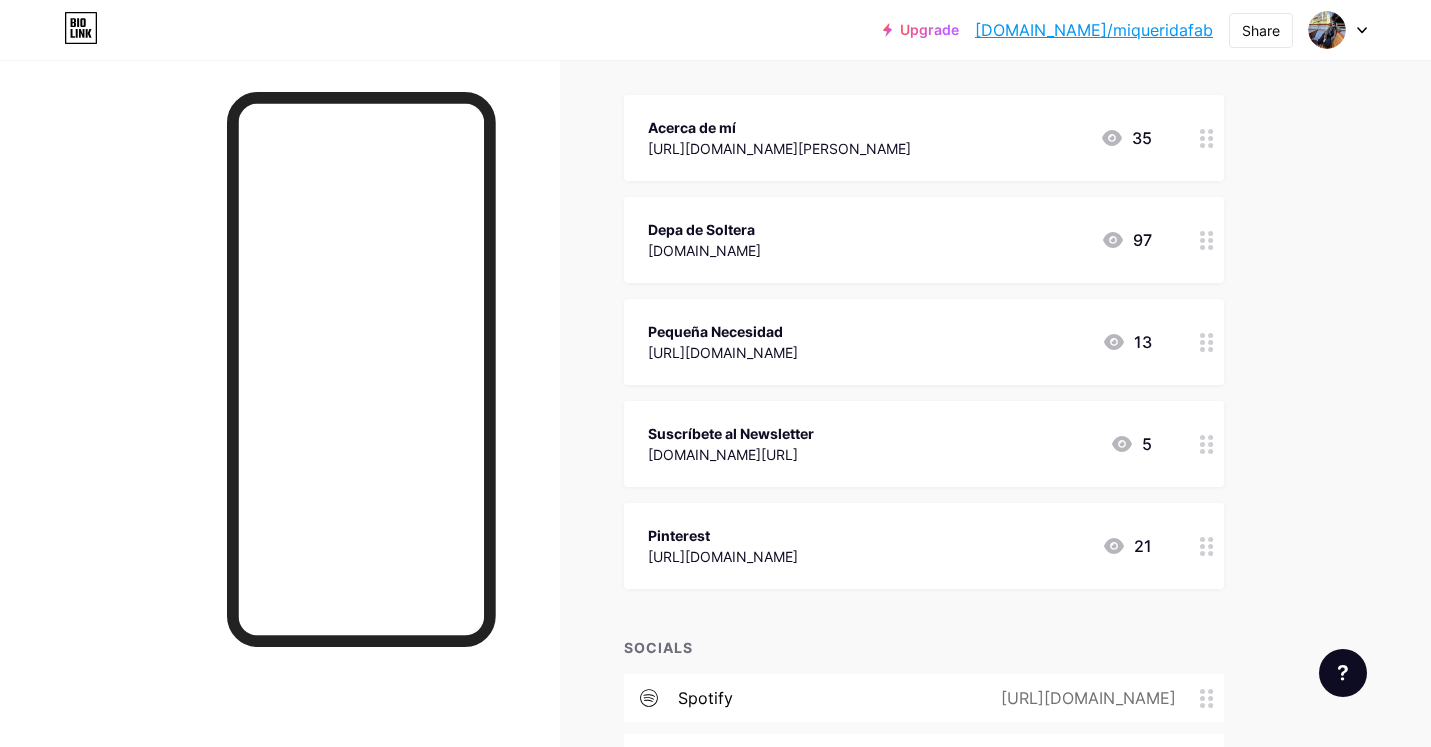 scroll, scrollTop: 232, scrollLeft: 0, axis: vertical 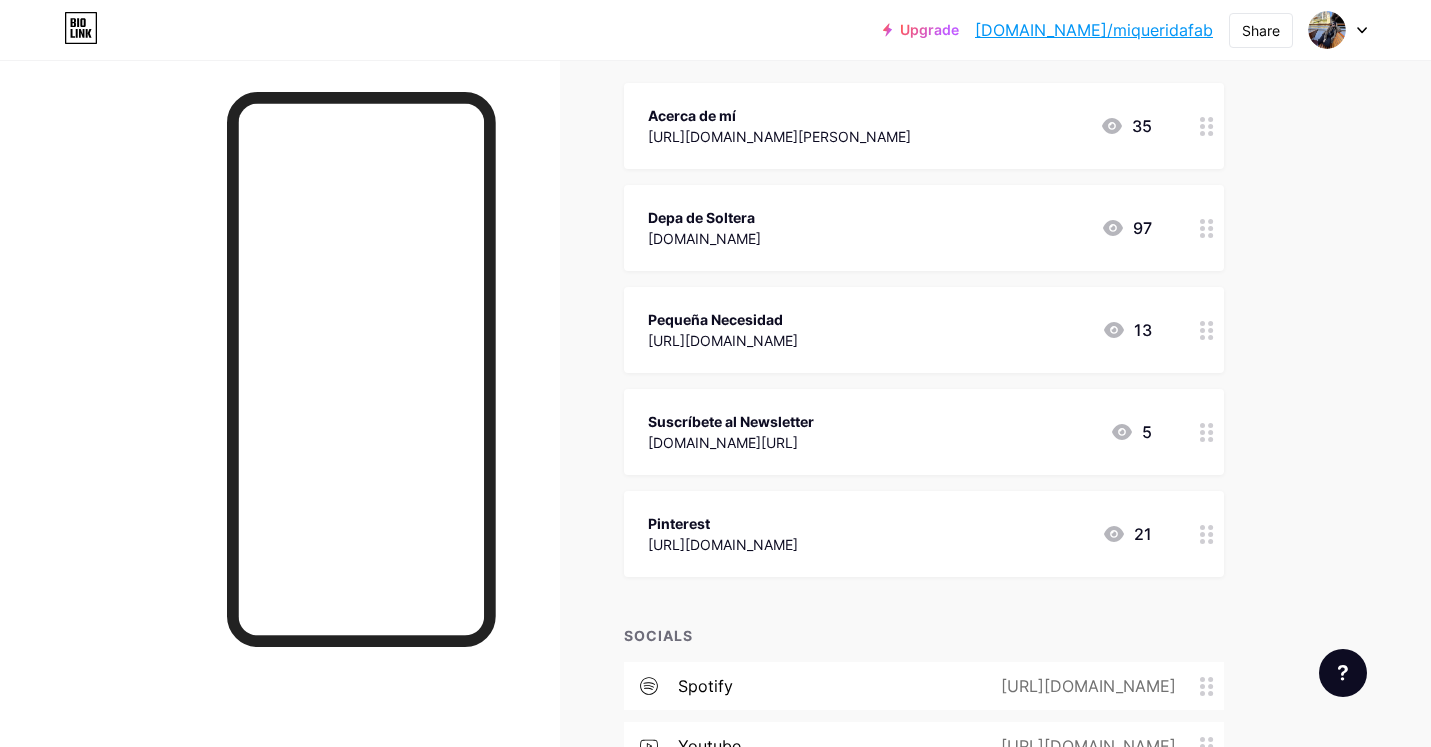 click on "[URL][DOMAIN_NAME]" at bounding box center (723, 340) 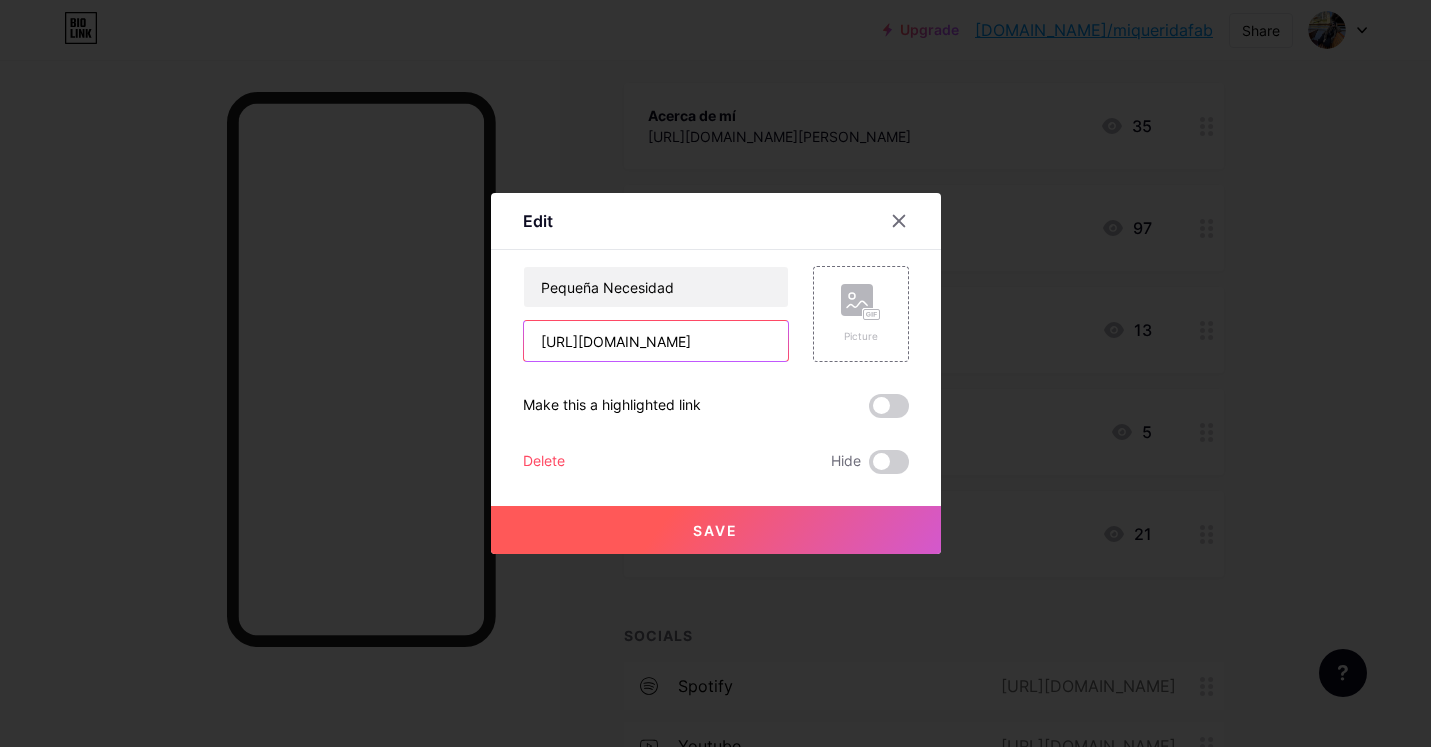 click on "[URL][DOMAIN_NAME]" at bounding box center (656, 341) 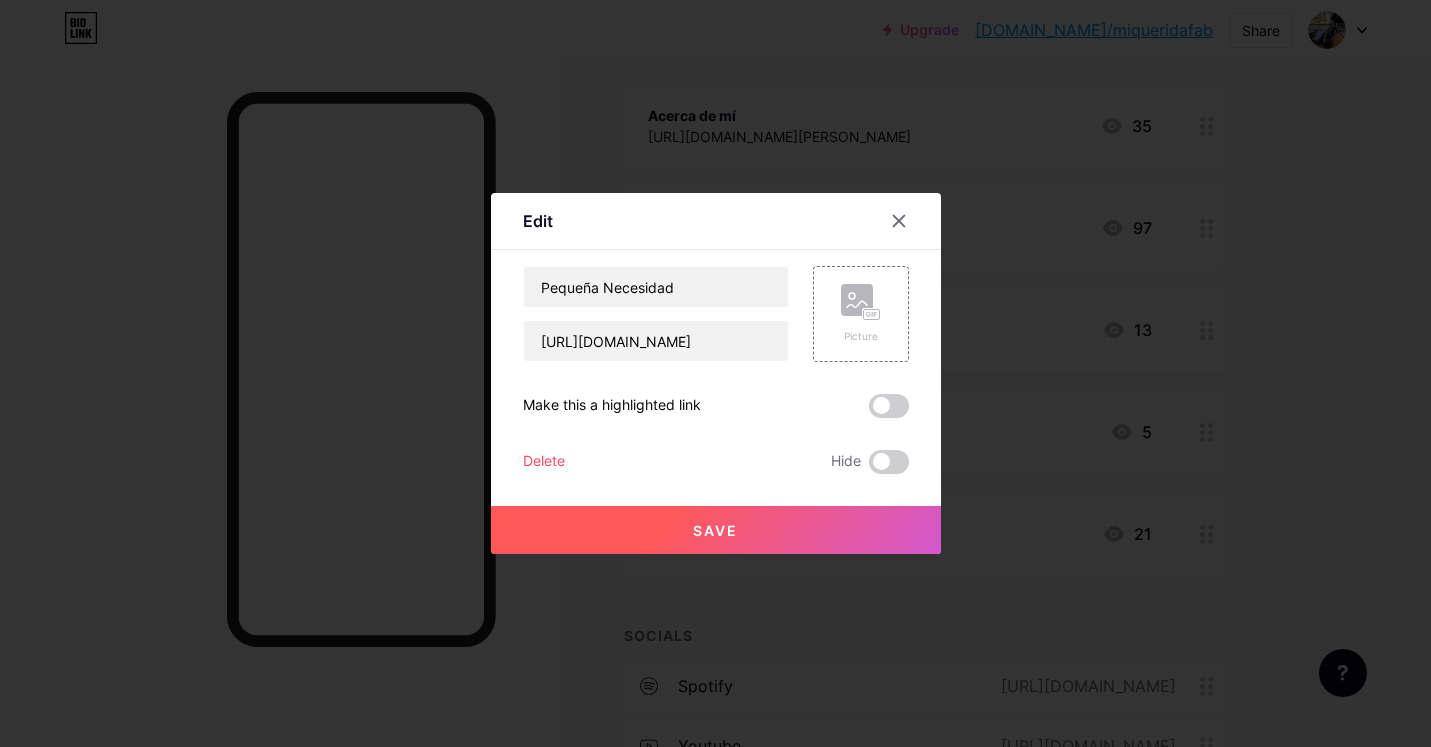 scroll, scrollTop: 0, scrollLeft: 0, axis: both 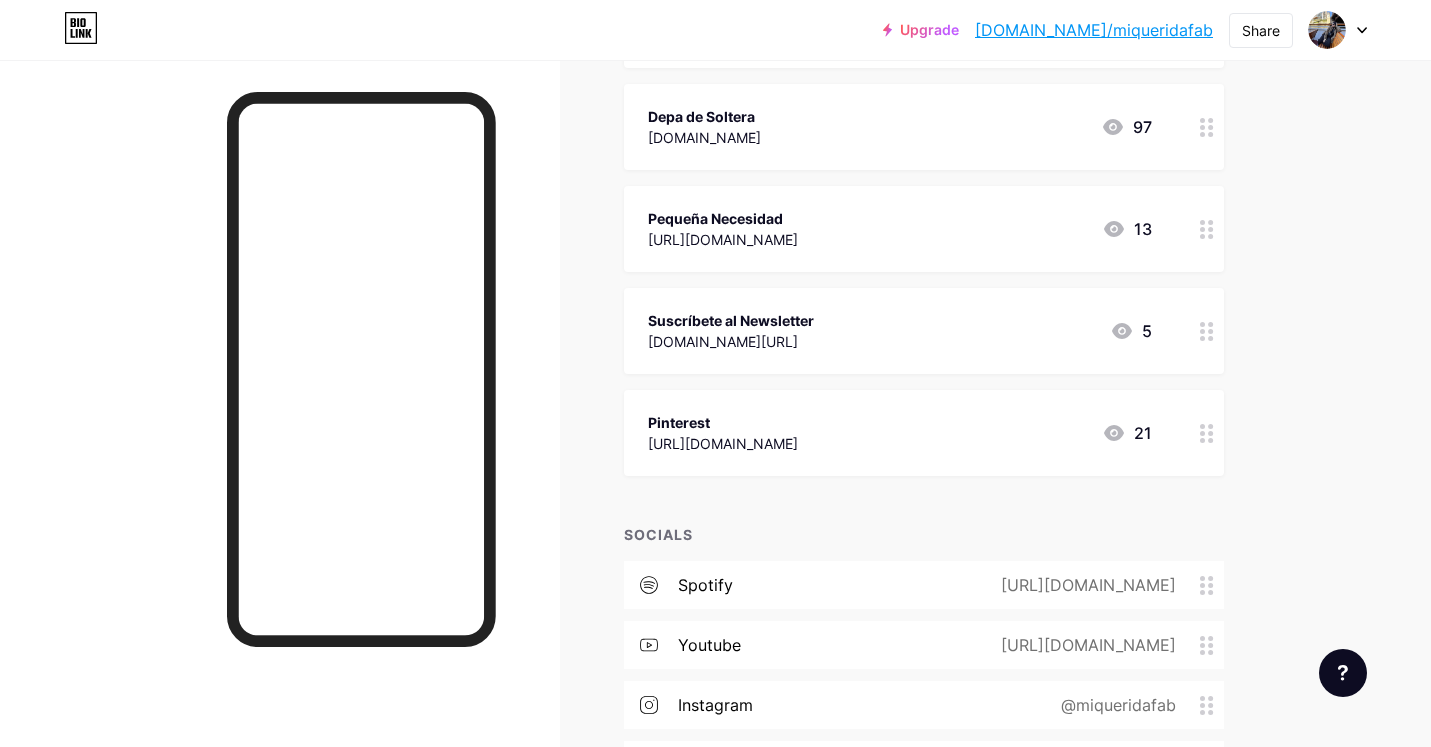 click on "[URL][DOMAIN_NAME]" at bounding box center (723, 239) 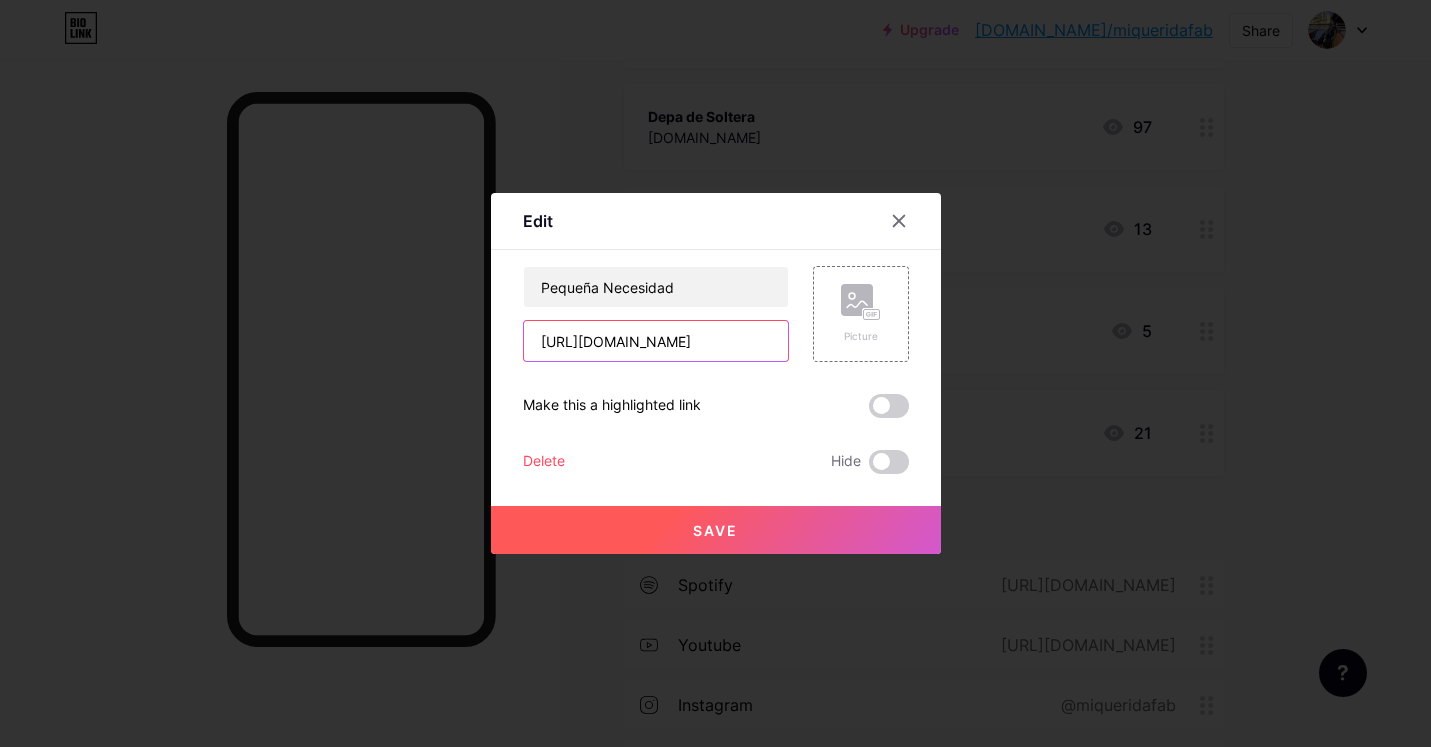 click on "[URL][DOMAIN_NAME]" at bounding box center [656, 341] 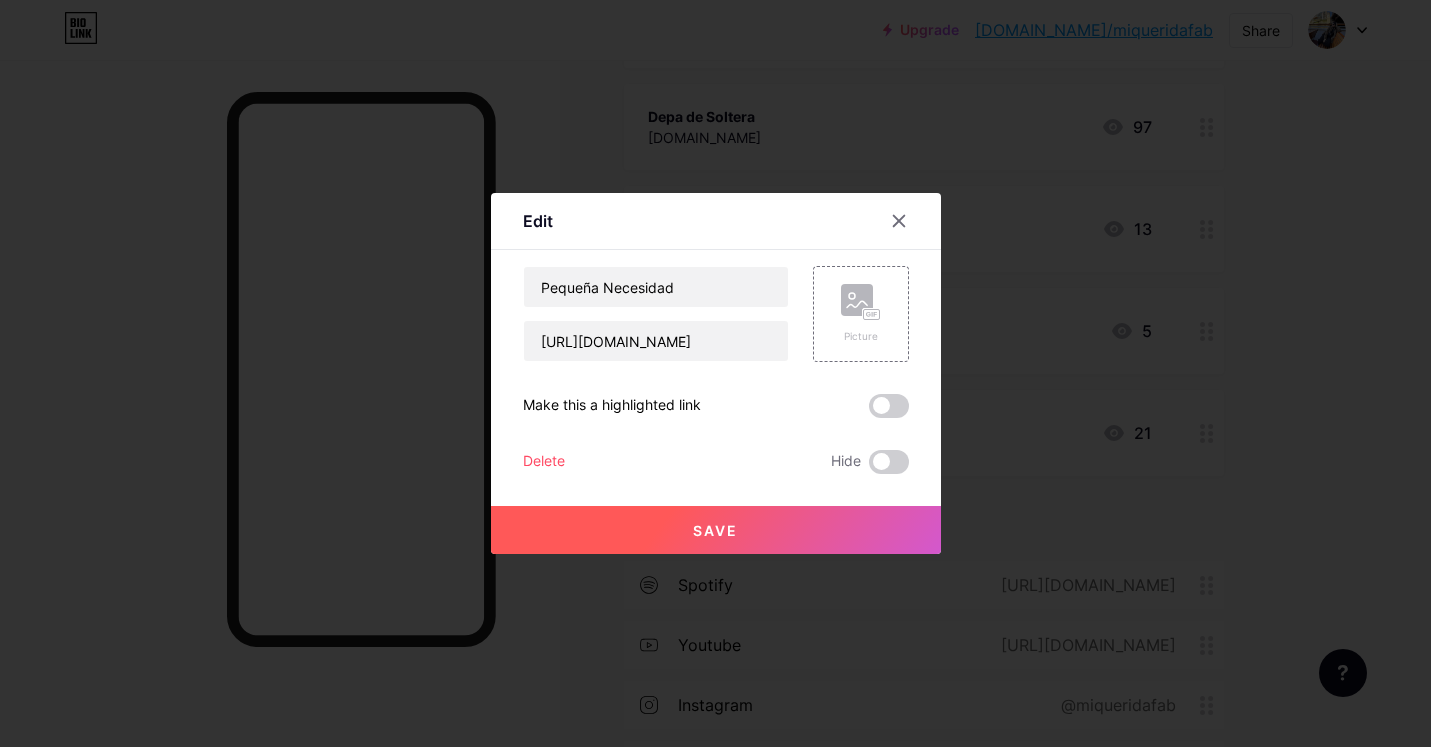 scroll, scrollTop: 0, scrollLeft: 0, axis: both 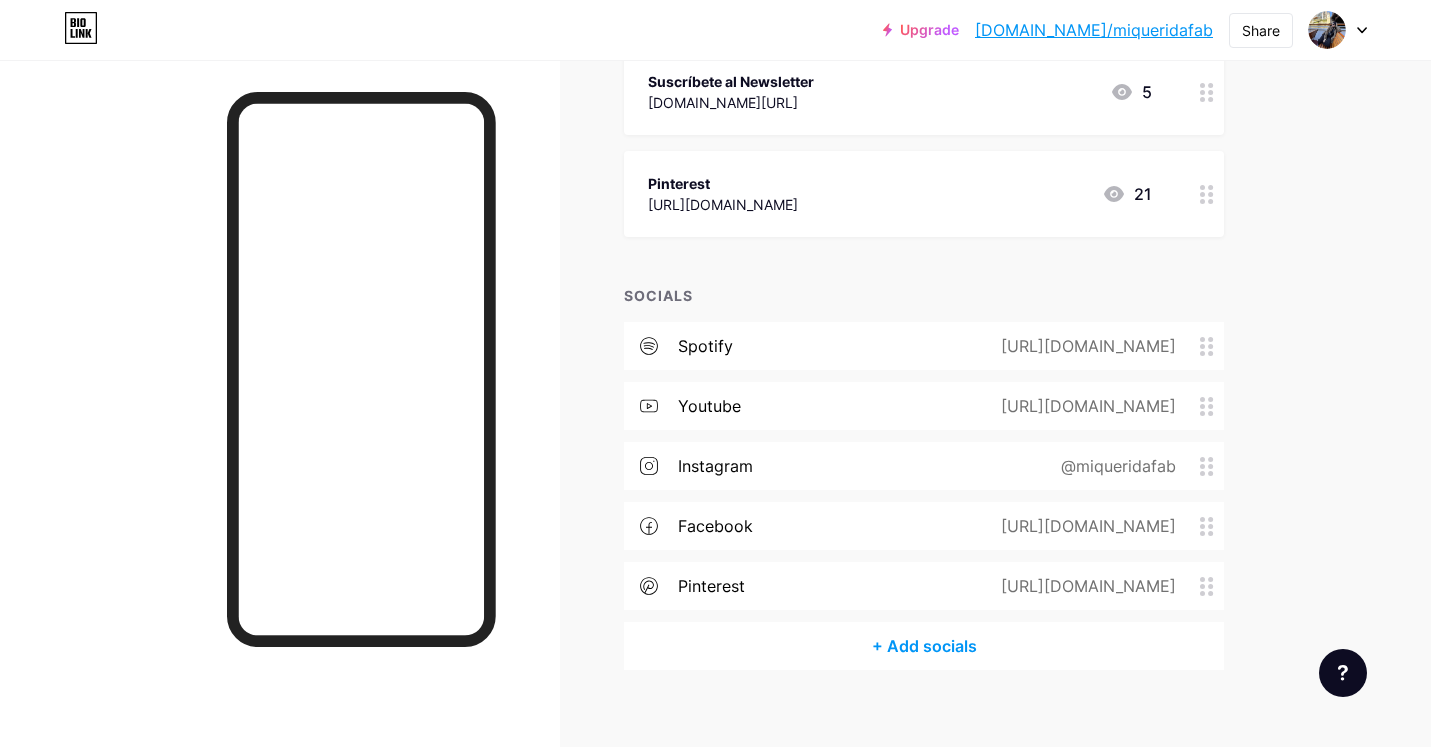 click on "[URL][DOMAIN_NAME]" at bounding box center [1084, 406] 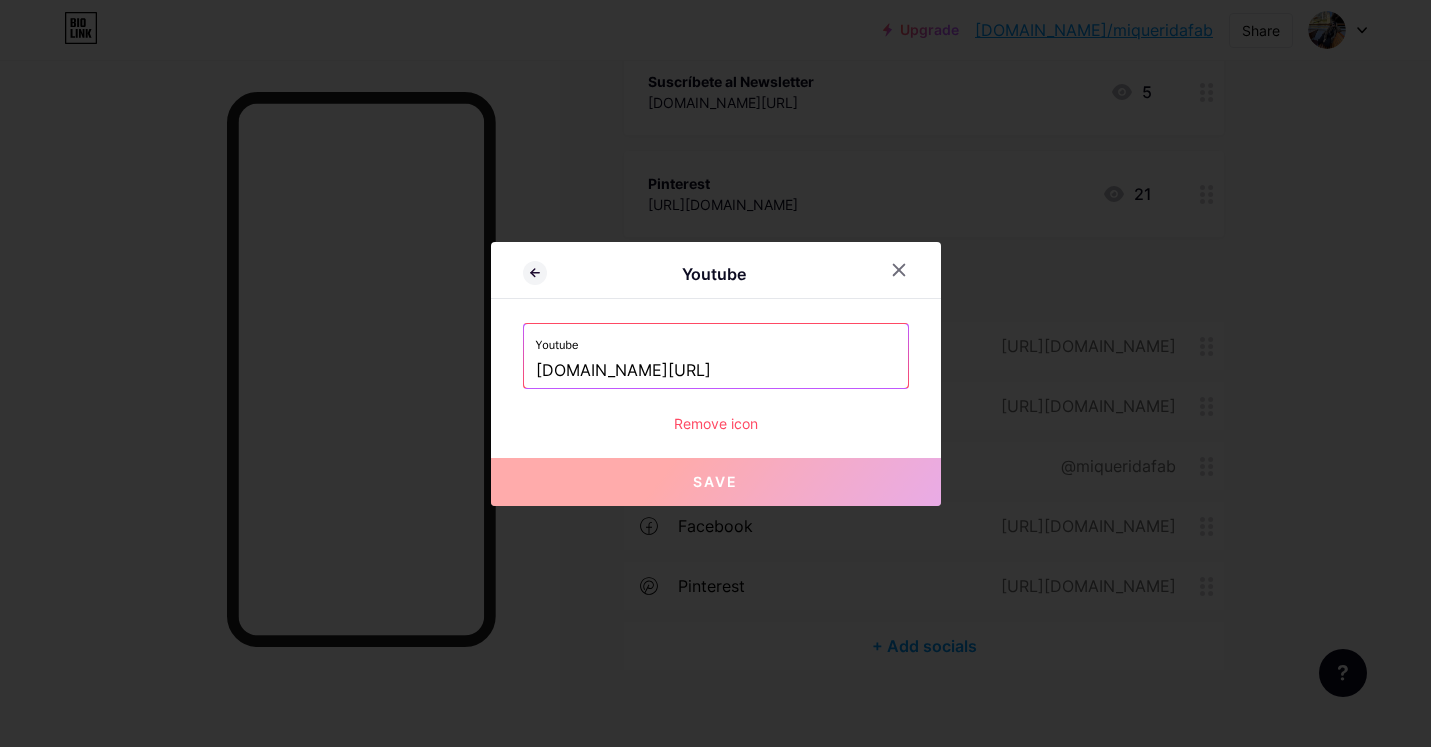 click on "[DOMAIN_NAME][URL]" at bounding box center [716, 371] 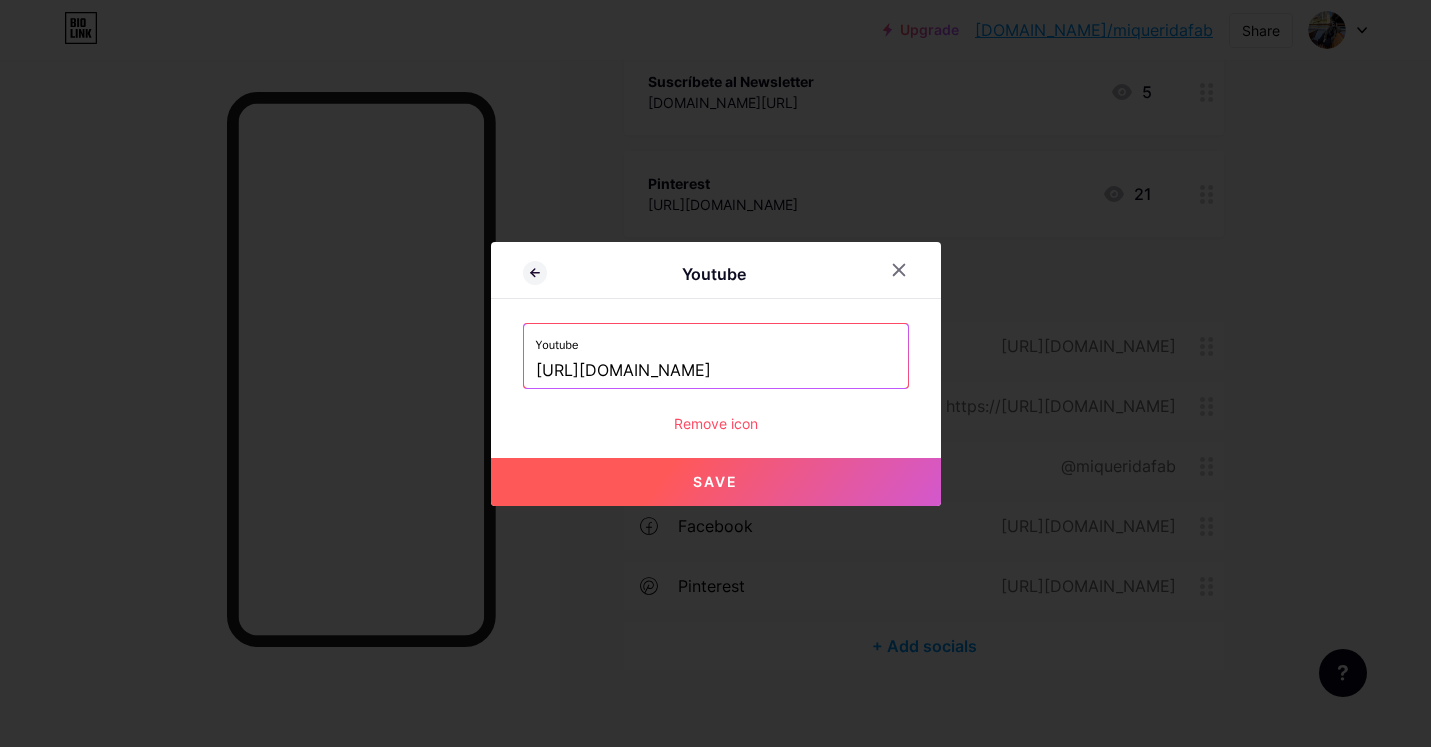 type on "[URL][DOMAIN_NAME]" 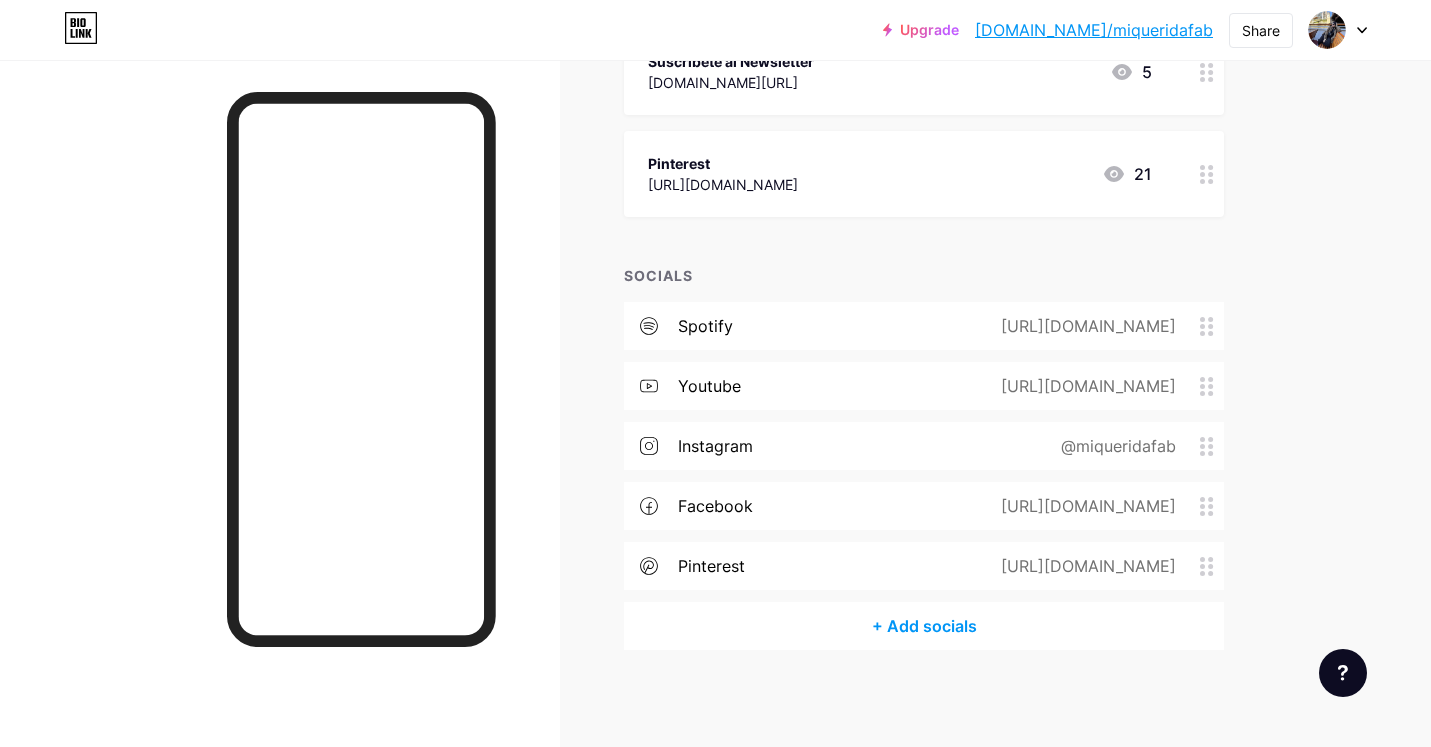 scroll, scrollTop: 594, scrollLeft: 0, axis: vertical 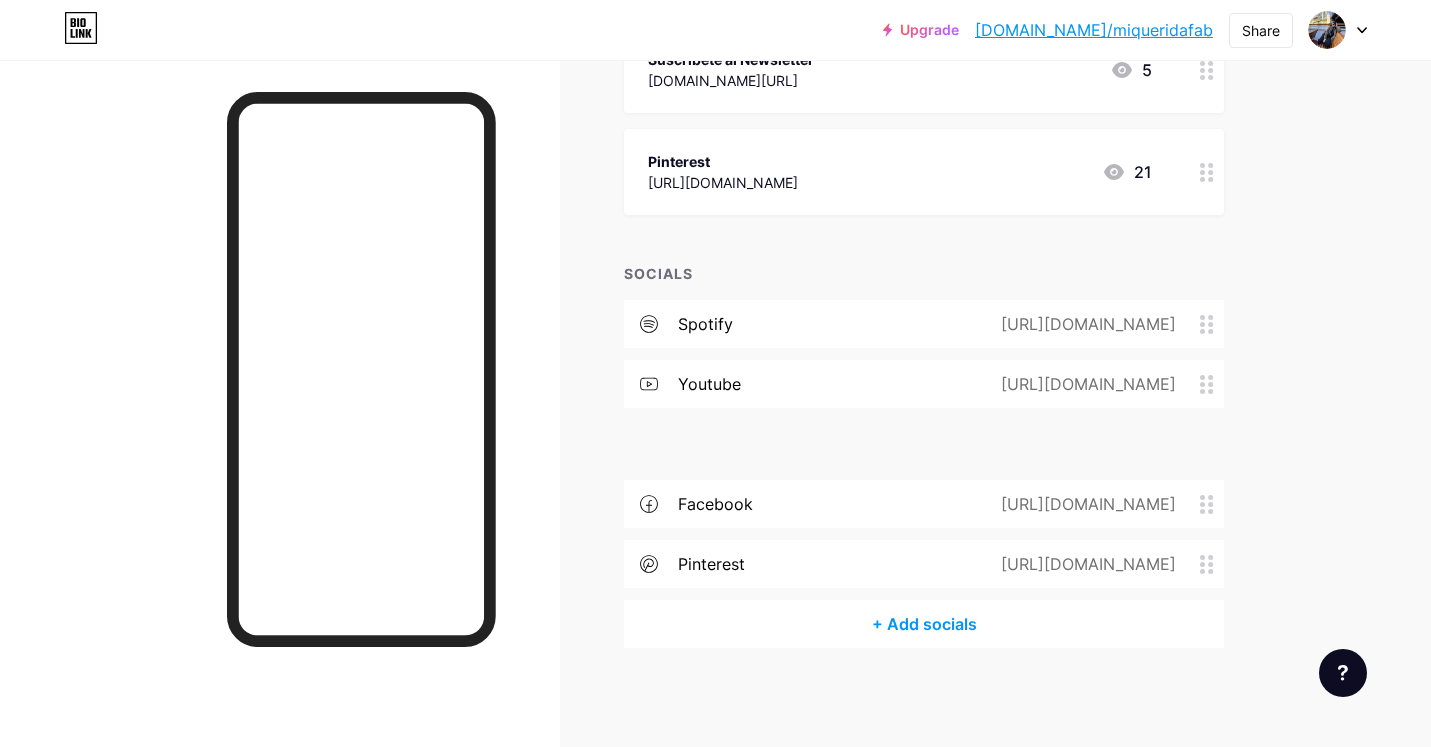 type 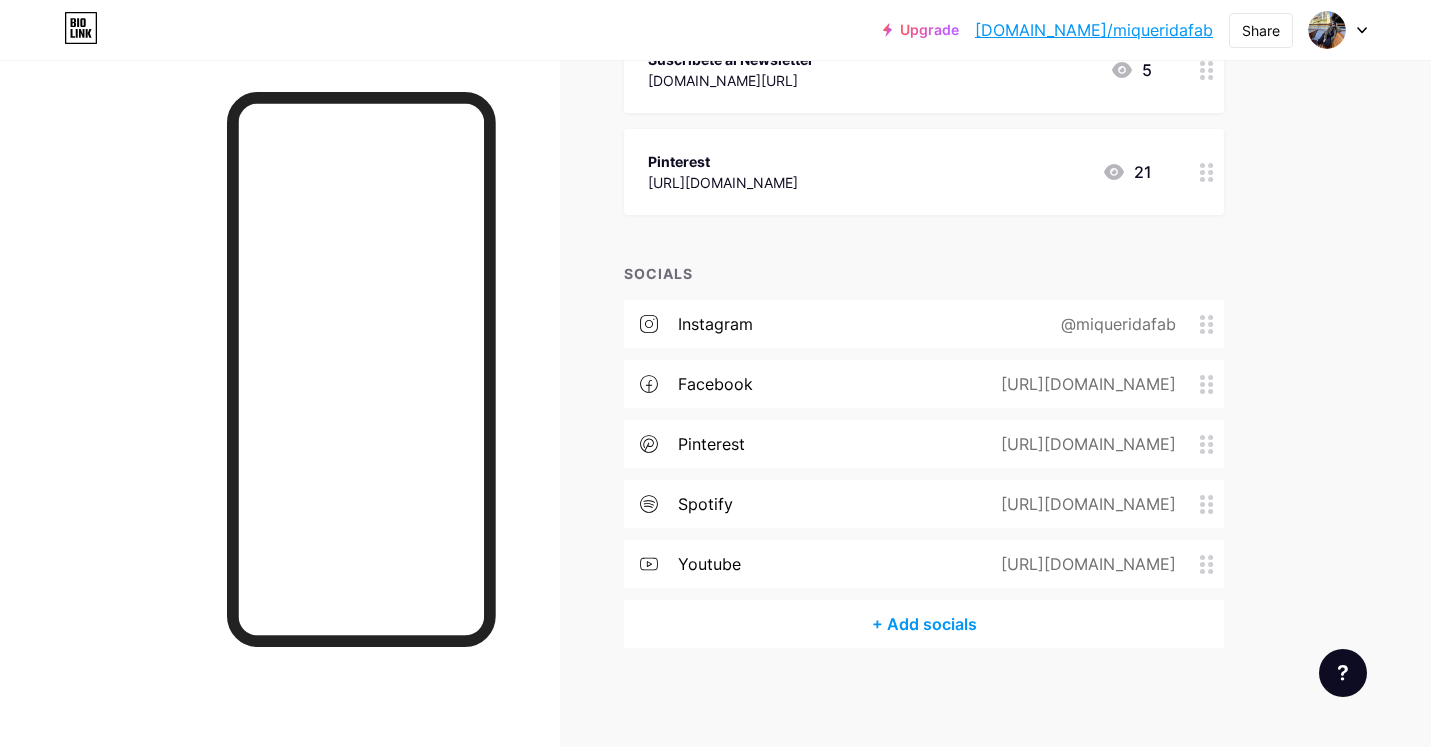 drag, startPoint x: 1213, startPoint y: 571, endPoint x: 1217, endPoint y: 7, distance: 564.01416 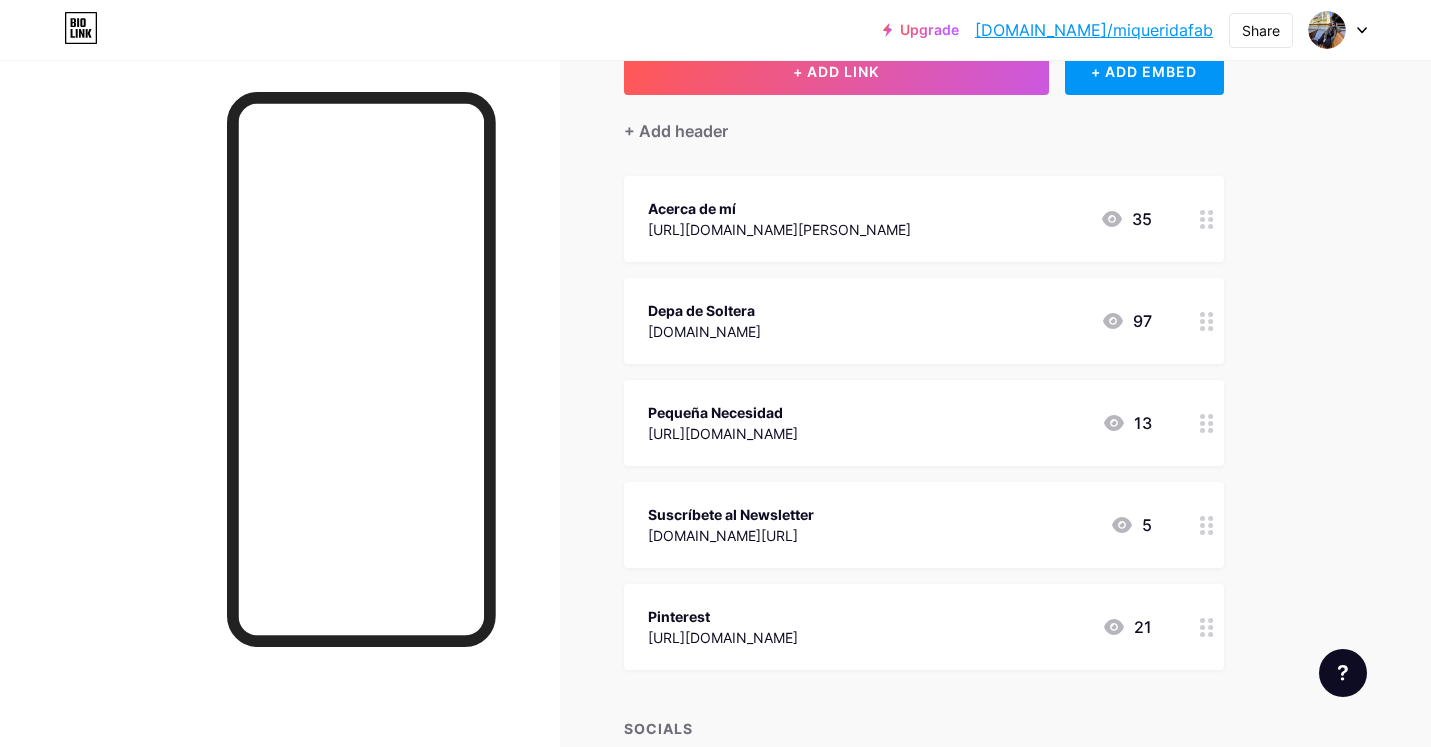 scroll, scrollTop: 0, scrollLeft: 0, axis: both 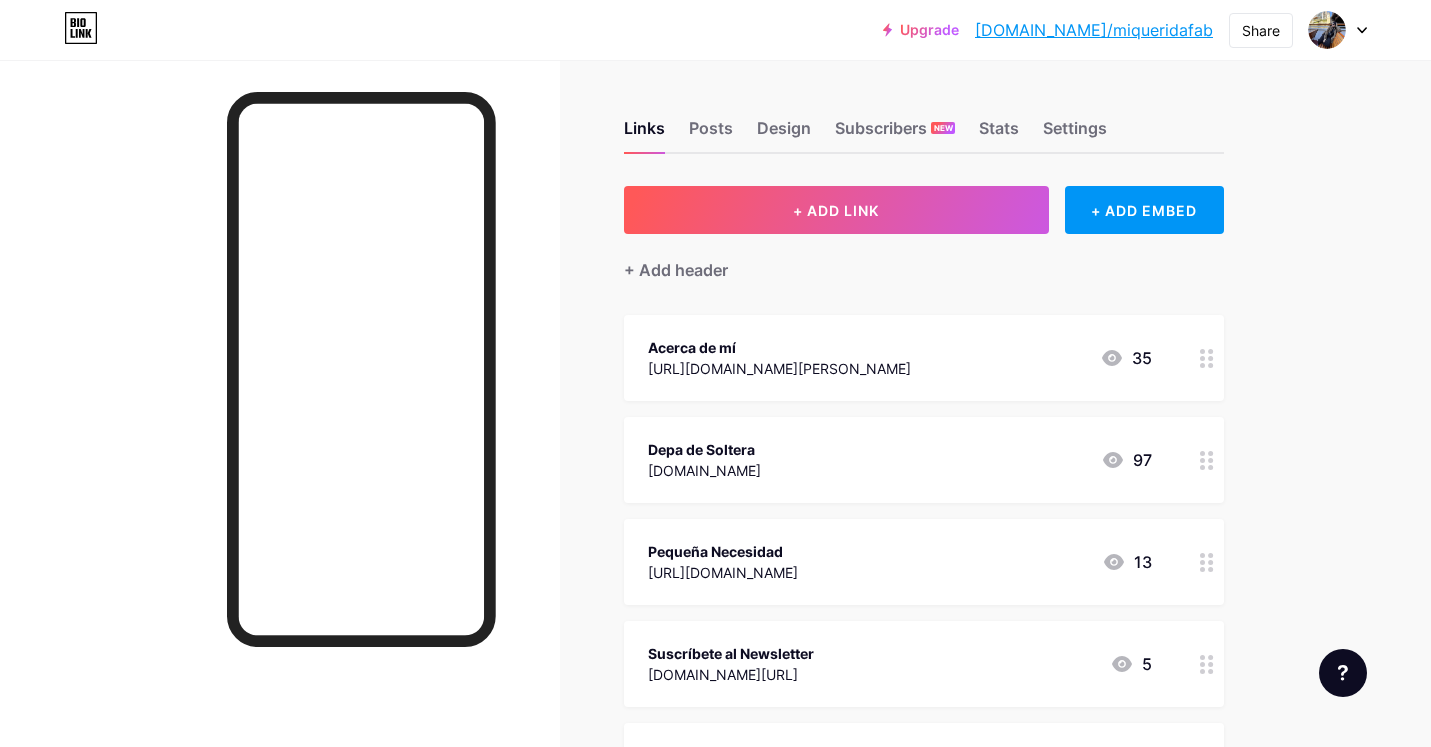 click on "[DOMAIN_NAME]/miqueridafab" at bounding box center [1094, 30] 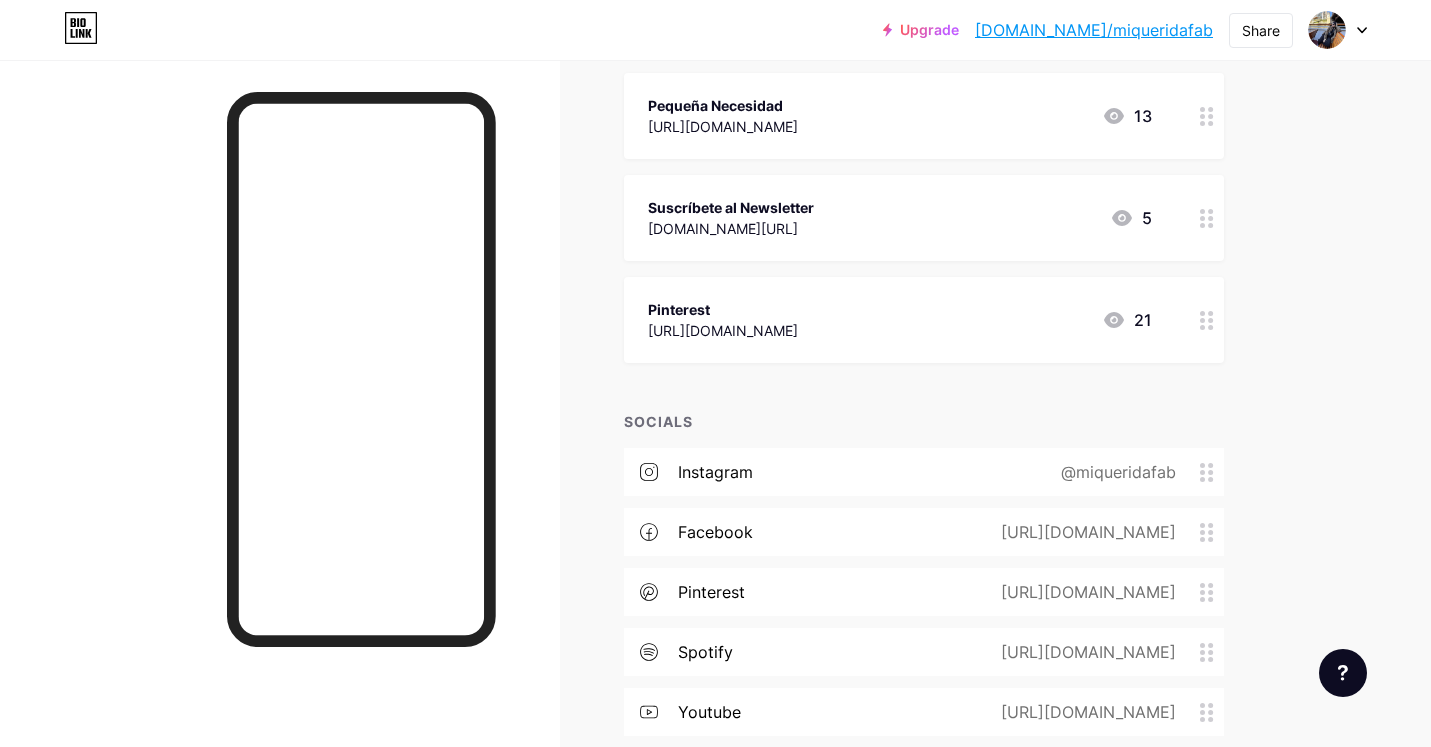 scroll, scrollTop: 418, scrollLeft: 0, axis: vertical 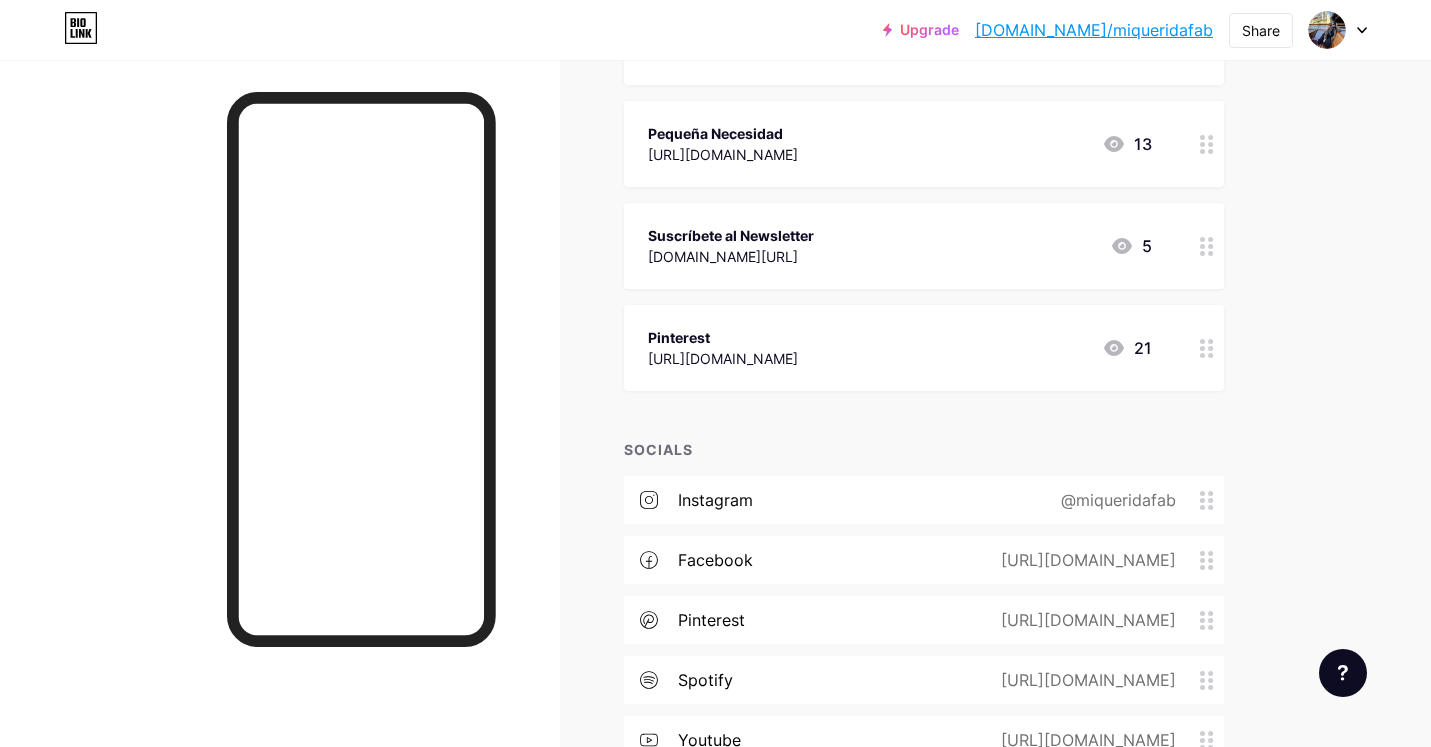 click at bounding box center [1207, 348] 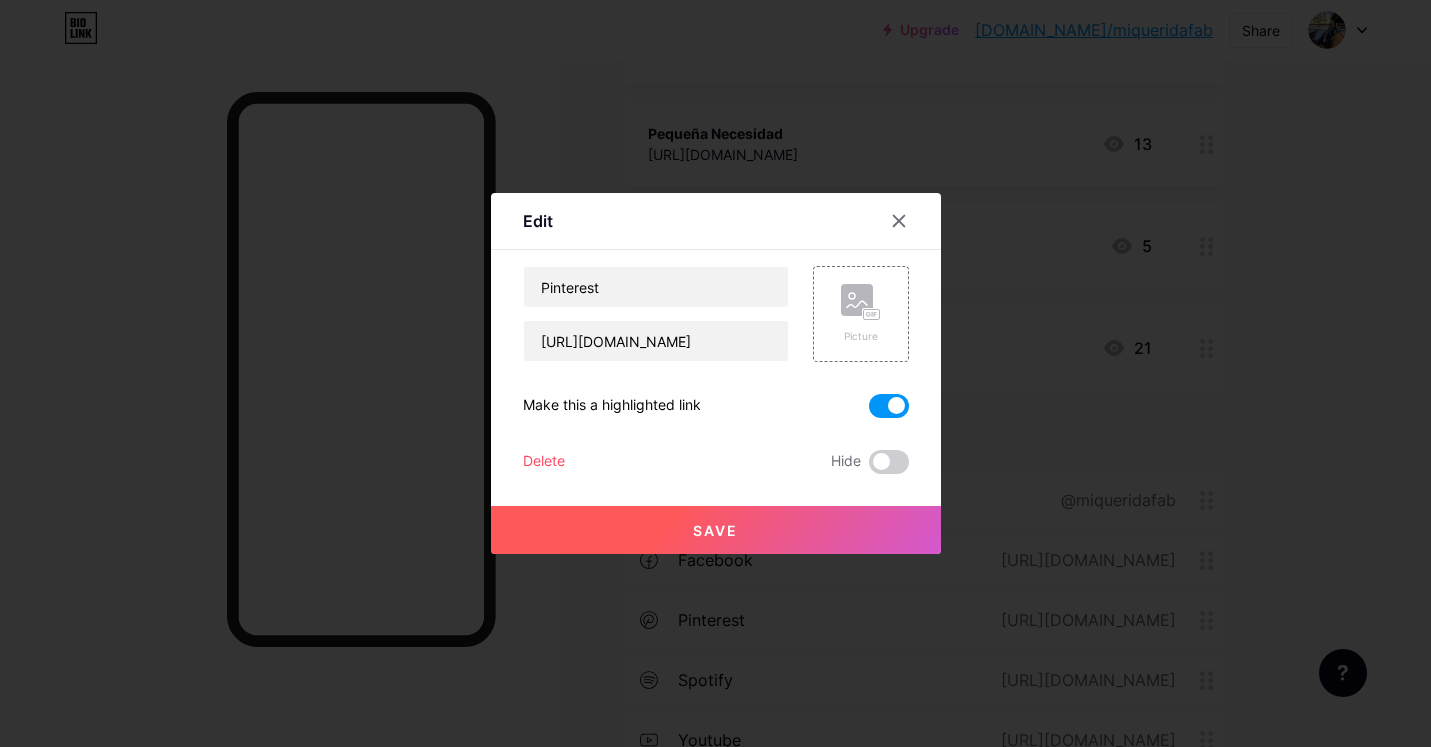 click at bounding box center [889, 406] 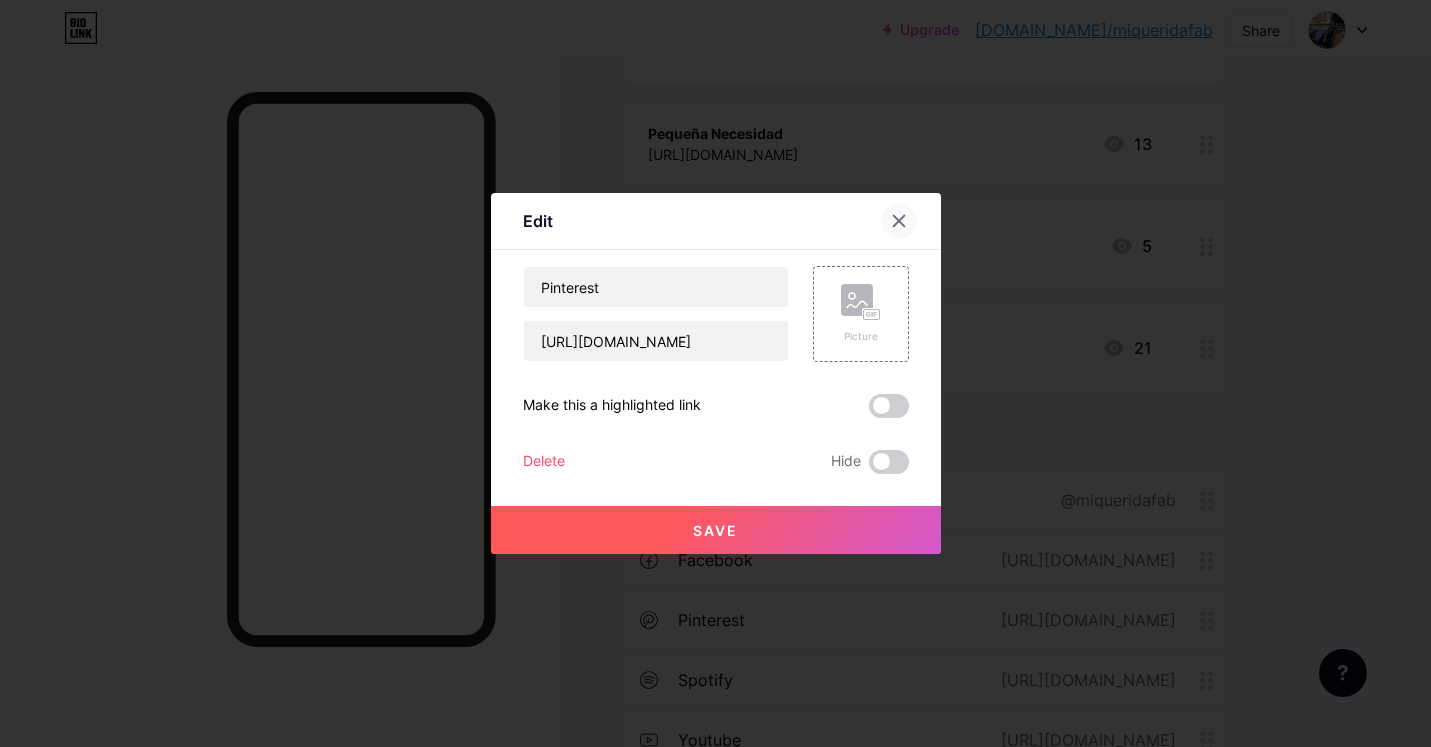 click 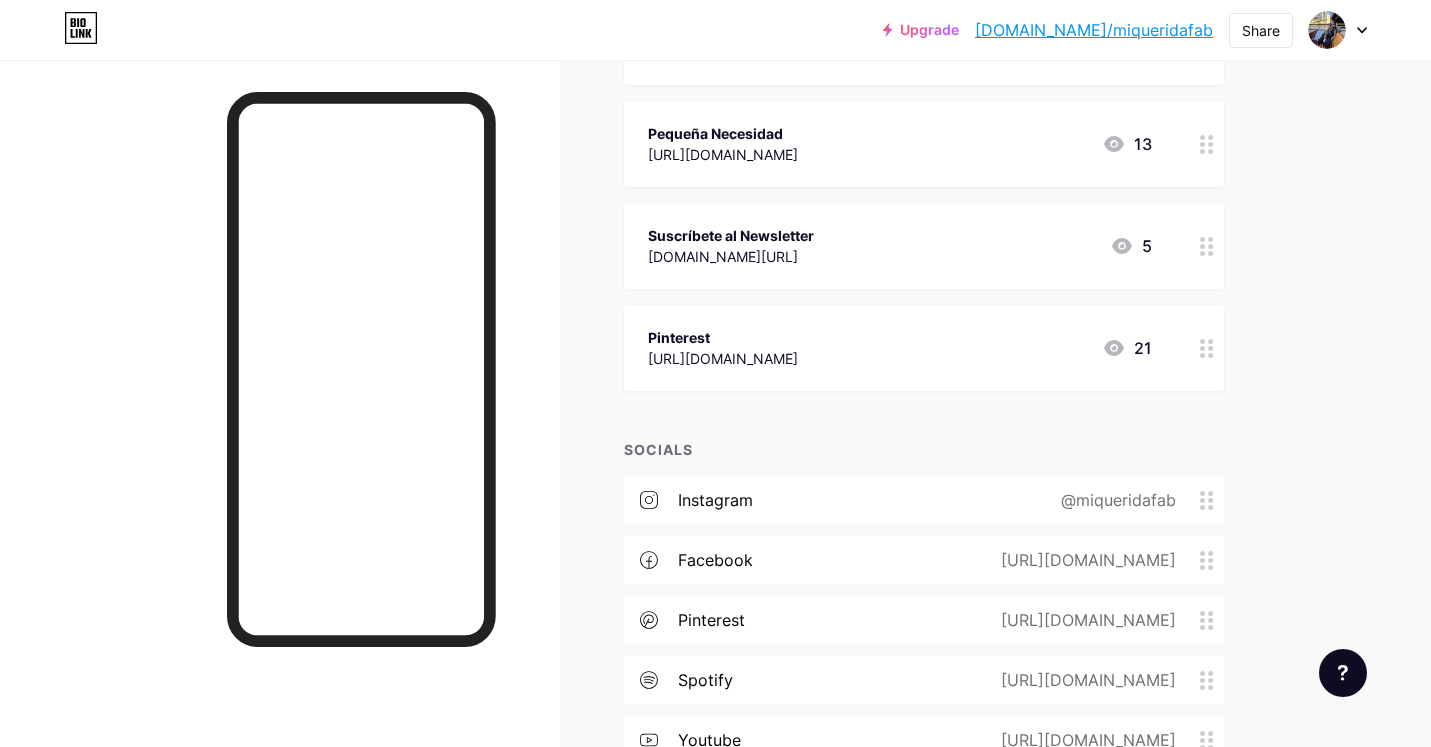 click at bounding box center (1207, 348) 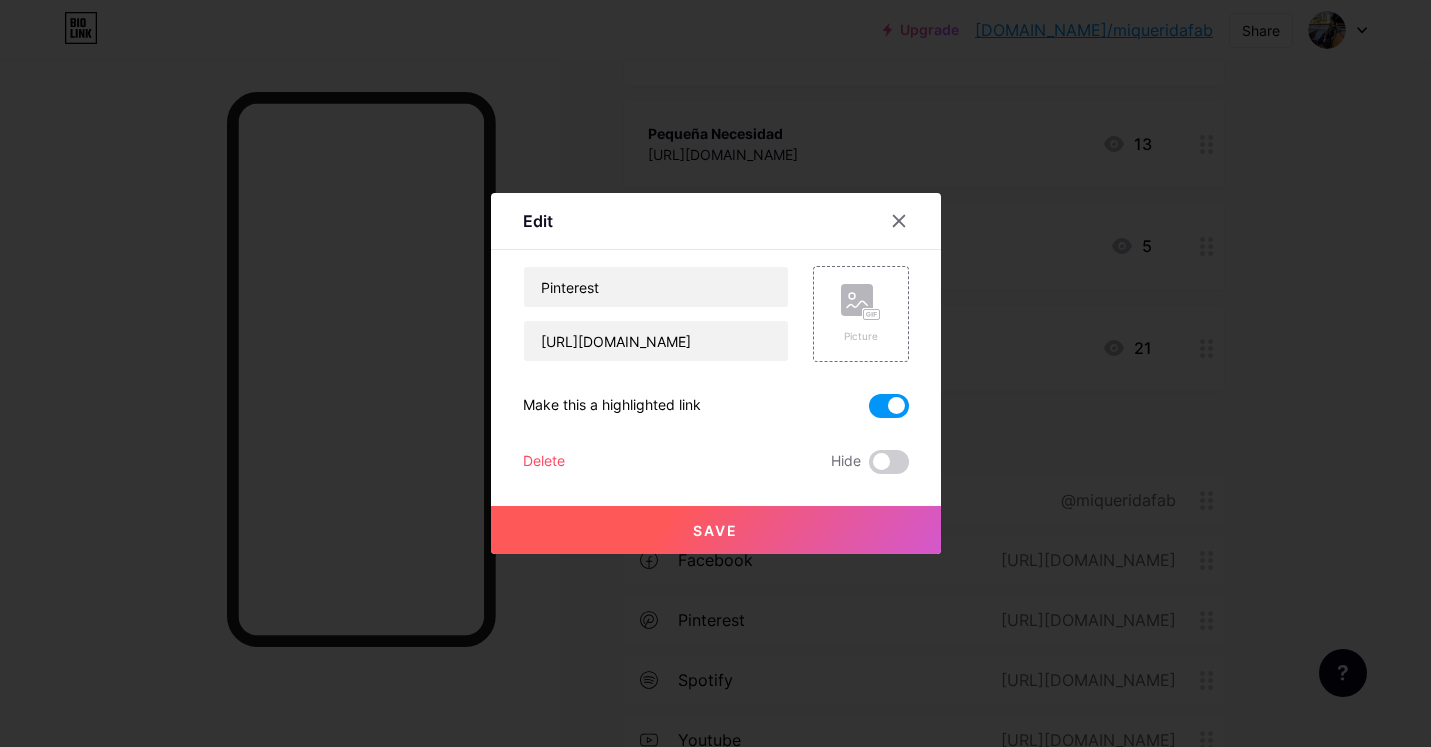 click at bounding box center [889, 406] 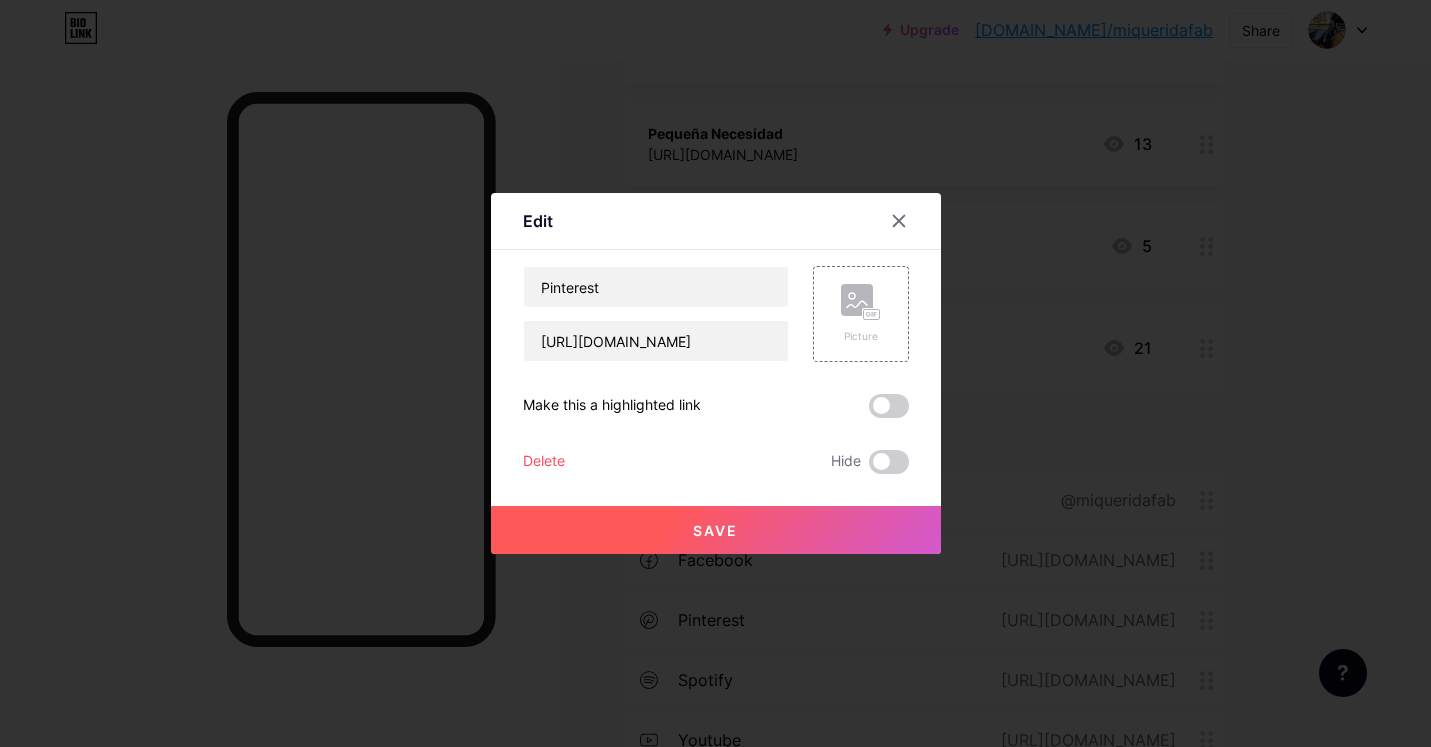click on "Save" at bounding box center (716, 530) 